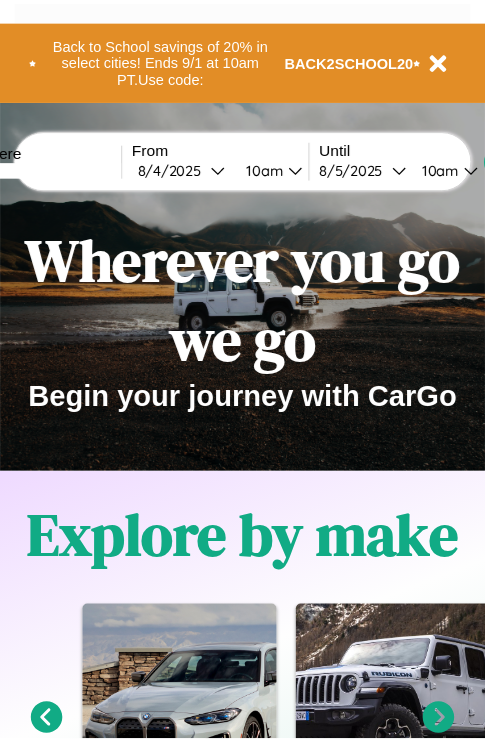 scroll, scrollTop: 0, scrollLeft: 0, axis: both 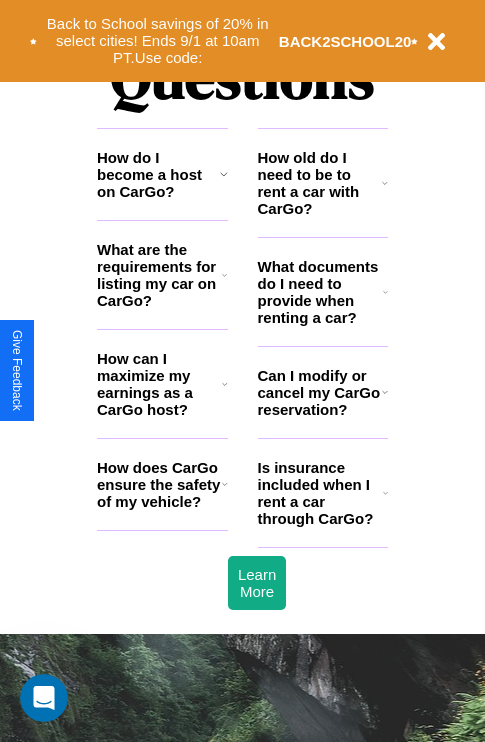 click 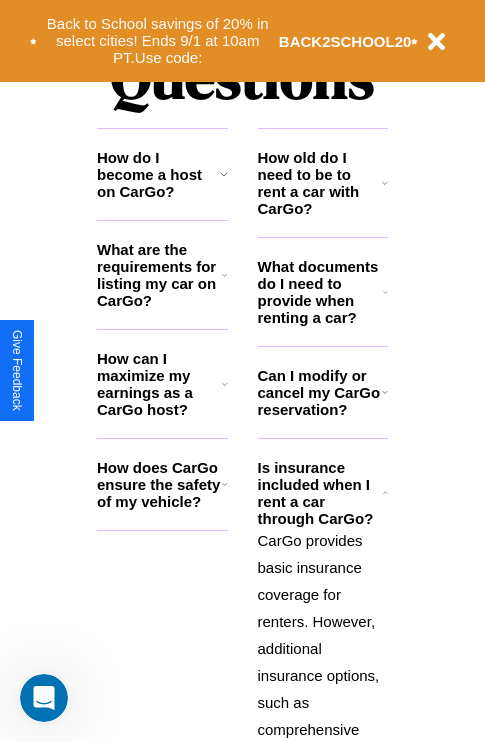 click on "What documents do I need to provide when renting a car?" at bounding box center (321, 292) 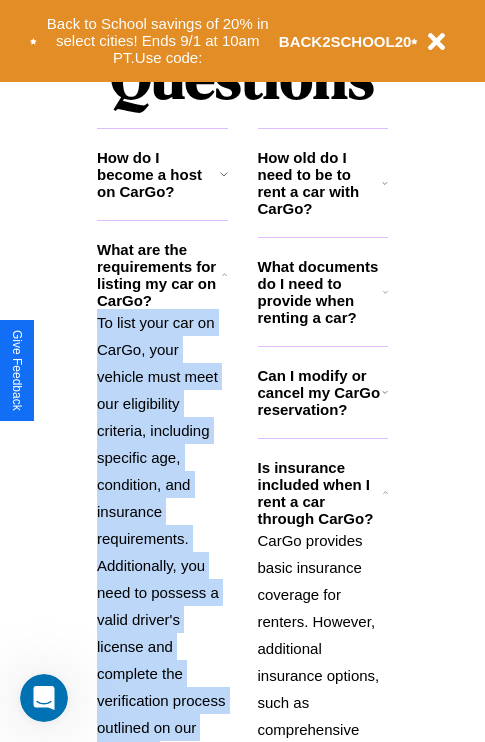 click 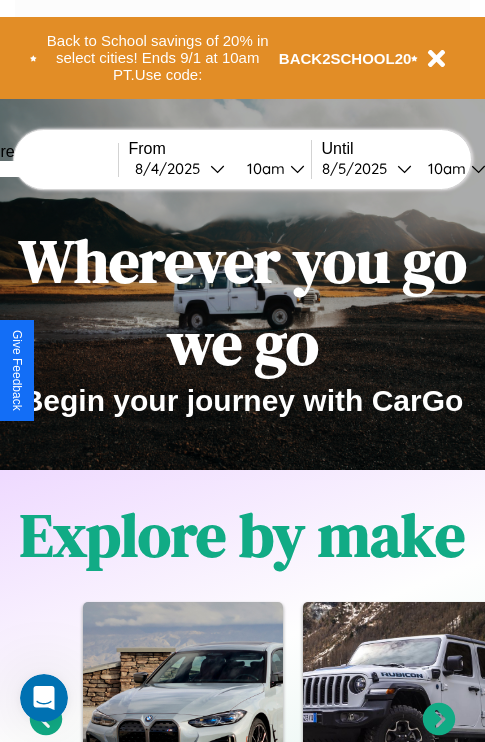 scroll, scrollTop: 0, scrollLeft: 0, axis: both 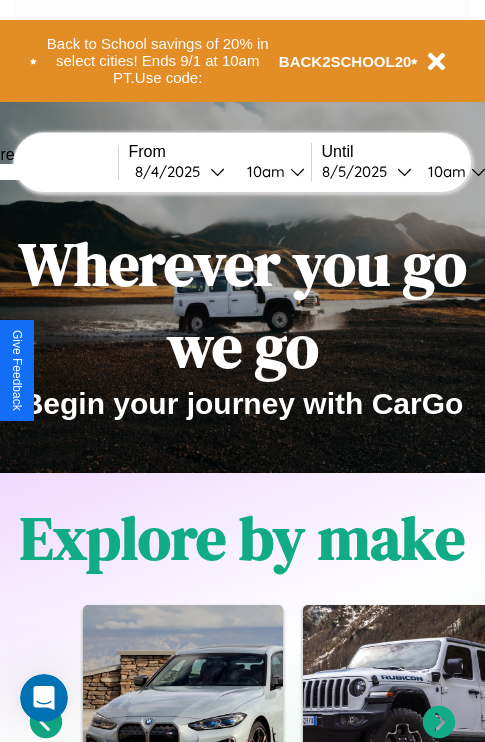 click at bounding box center (43, 172) 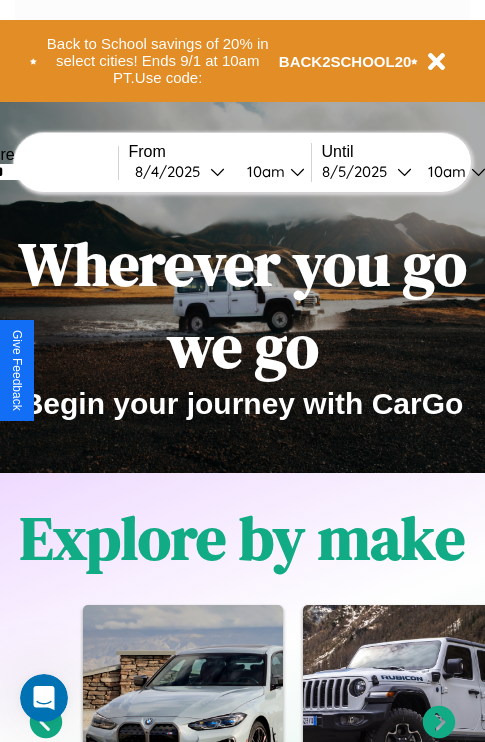 type on "******" 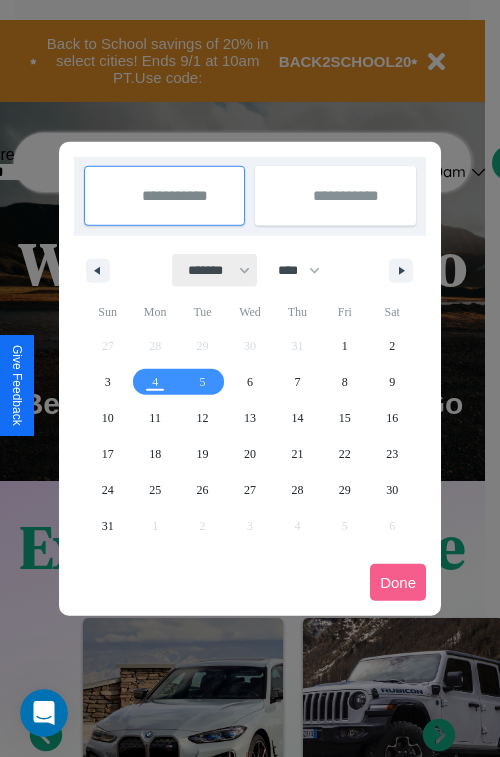 click on "******* ******** ***** ***** *** **** **** ****** ********* ******* ******** ********" at bounding box center (215, 270) 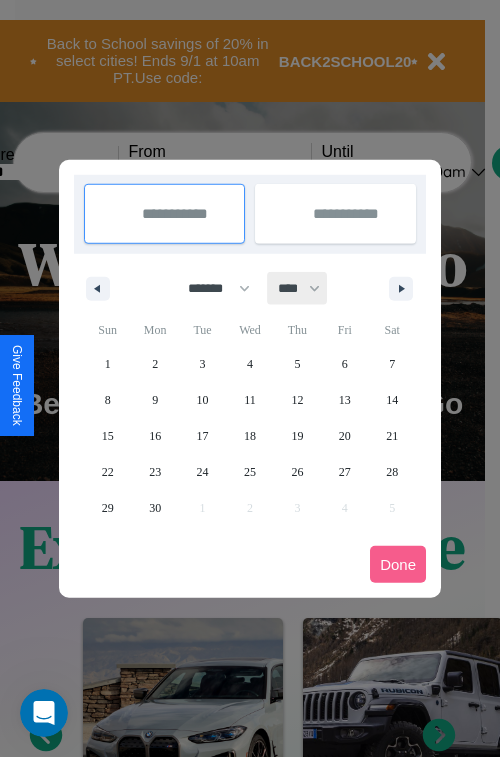 click on "**** **** **** **** **** **** **** **** **** **** **** **** **** **** **** **** **** **** **** **** **** **** **** **** **** **** **** **** **** **** **** **** **** **** **** **** **** **** **** **** **** **** **** **** **** **** **** **** **** **** **** **** **** **** **** **** **** **** **** **** **** **** **** **** **** **** **** **** **** **** **** **** **** **** **** **** **** **** **** **** **** **** **** **** **** **** **** **** **** **** **** **** **** **** **** **** **** **** **** **** **** **** **** **** **** **** **** **** **** **** **** **** **** **** **** **** **** **** **** **** ****" at bounding box center [298, 288] 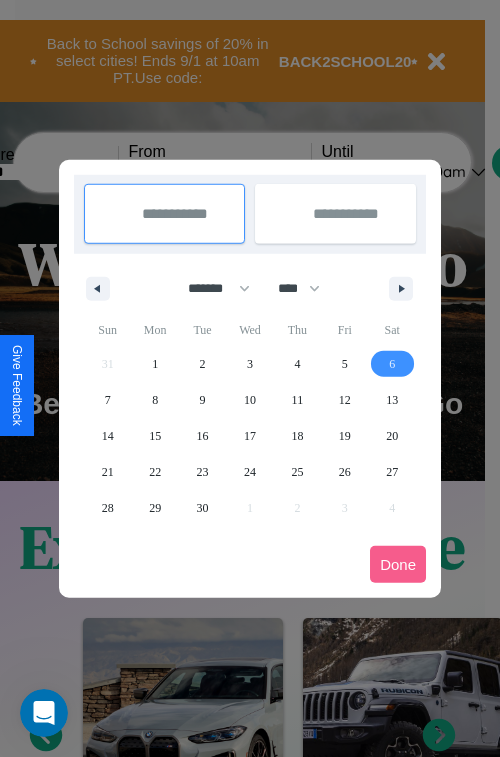 click on "6" at bounding box center [392, 364] 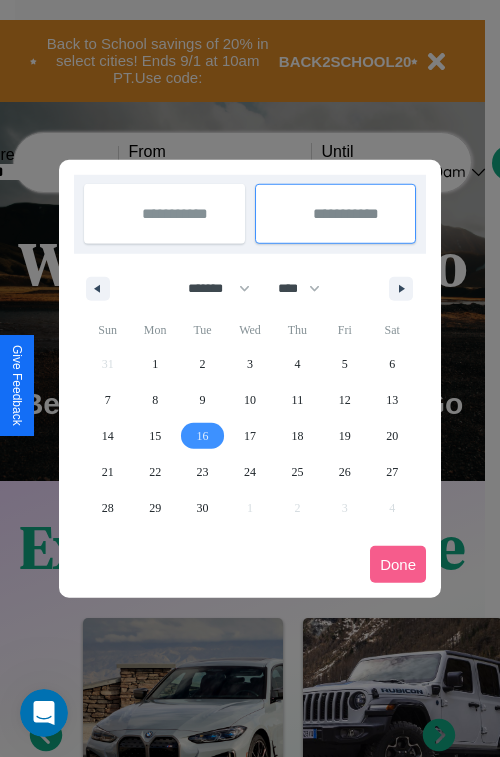 click on "16" at bounding box center [203, 436] 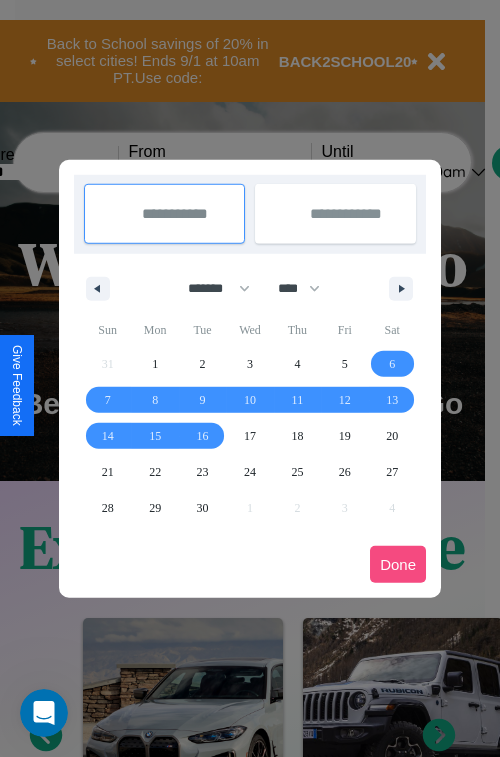 click on "Done" at bounding box center (398, 564) 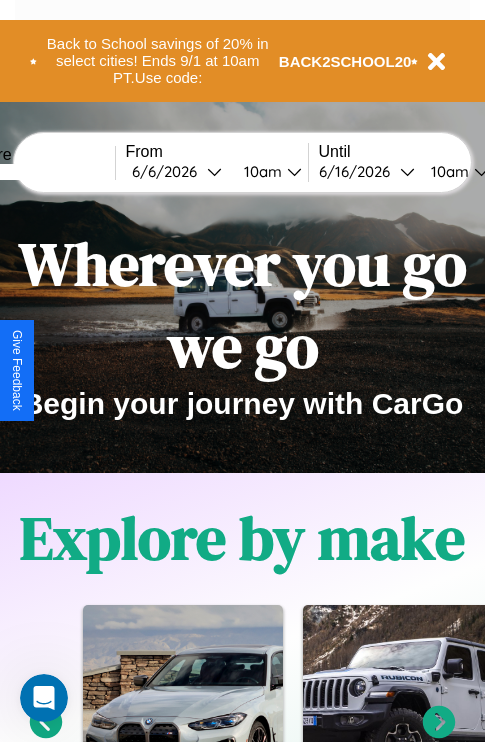 scroll, scrollTop: 0, scrollLeft: 71, axis: horizontal 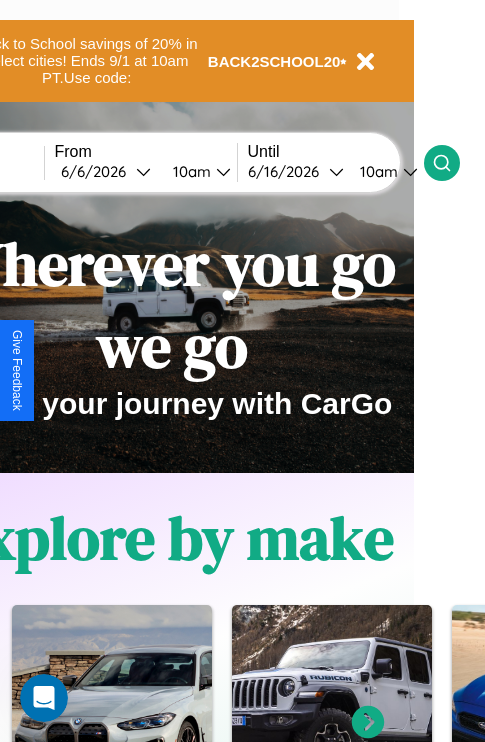 click 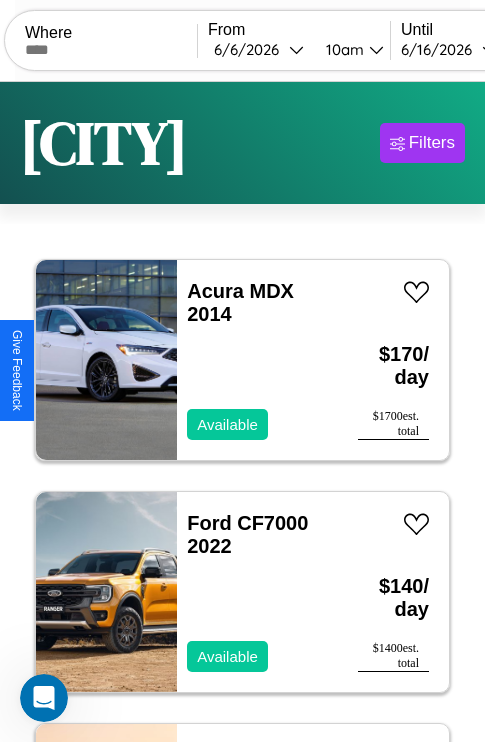 scroll, scrollTop: 95, scrollLeft: 0, axis: vertical 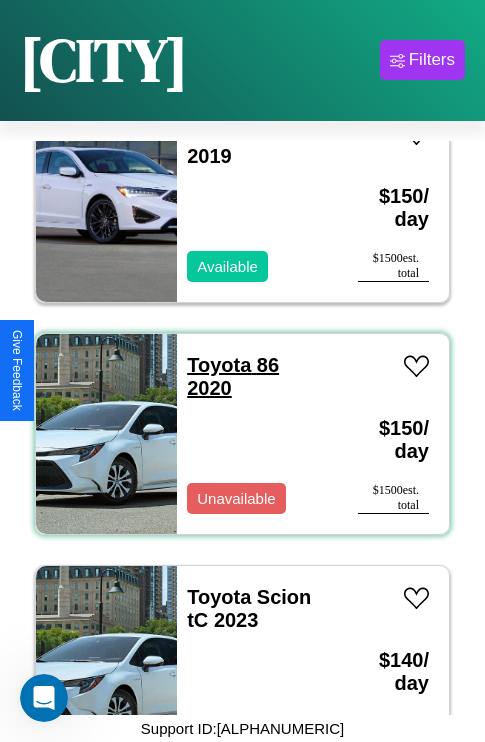 click on "Toyota   86   2020" at bounding box center (233, 376) 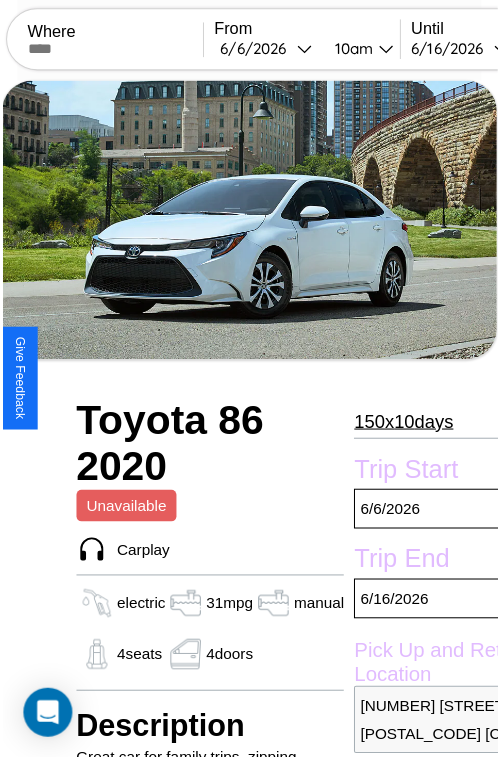 scroll, scrollTop: 130, scrollLeft: 80, axis: both 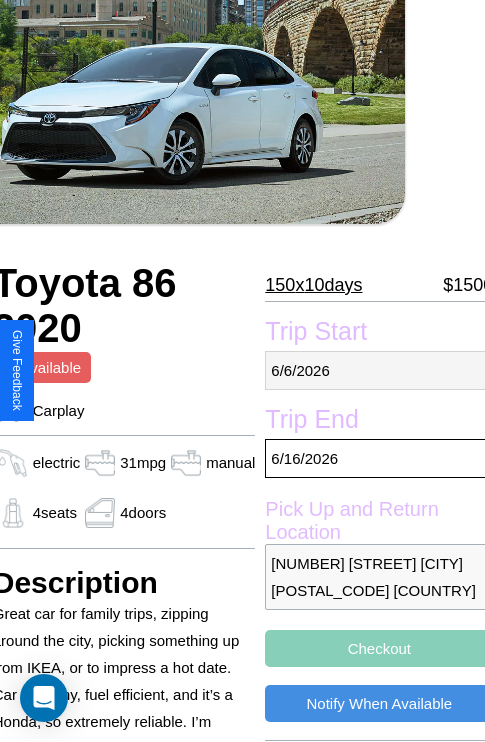 click on "6 / 6 / 2026" at bounding box center (379, 370) 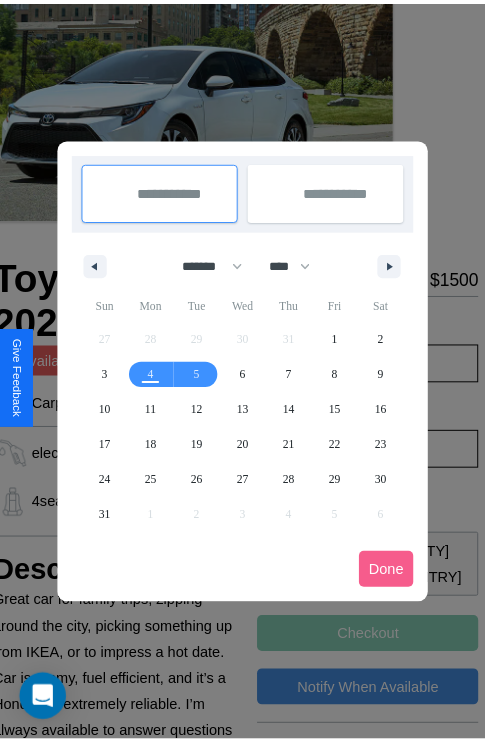 scroll, scrollTop: 0, scrollLeft: 80, axis: horizontal 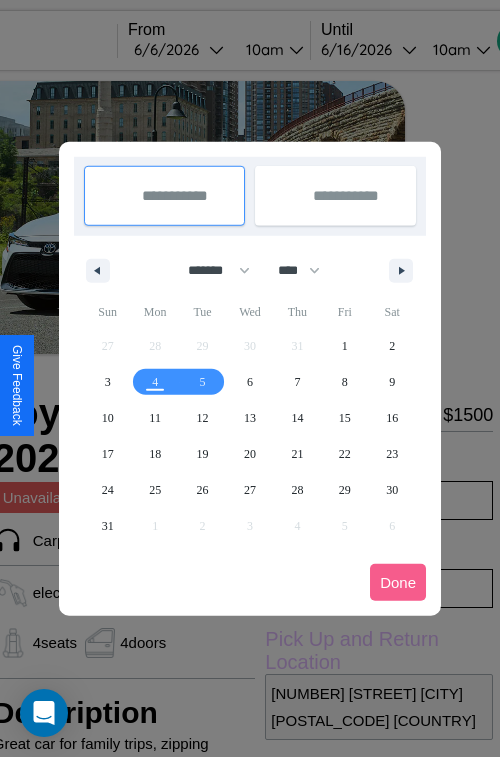 click at bounding box center [250, 378] 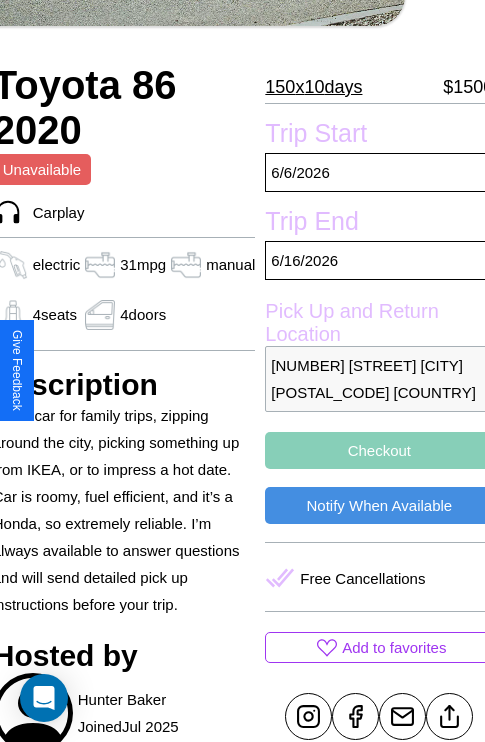scroll, scrollTop: 408, scrollLeft: 80, axis: both 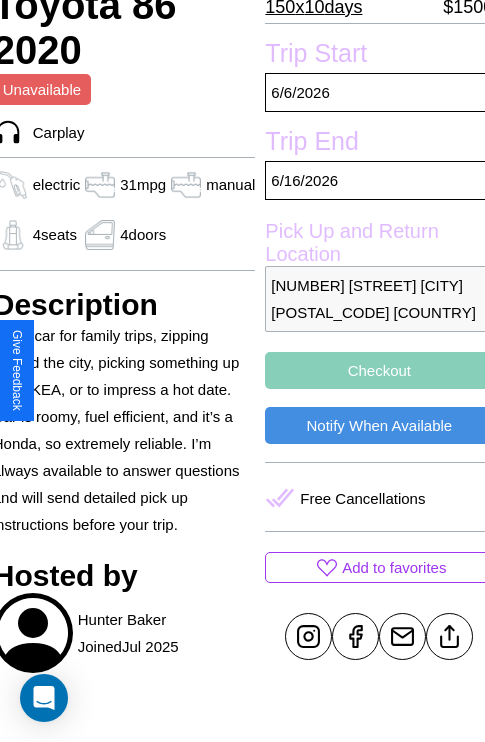 click on "Checkout" at bounding box center [379, 370] 